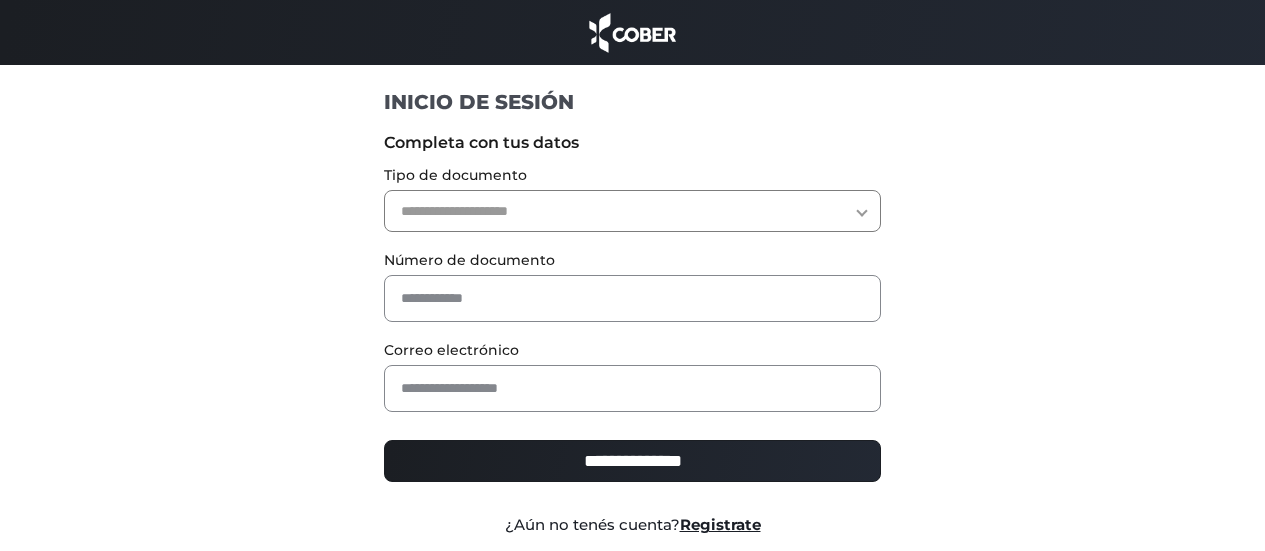 scroll, scrollTop: 0, scrollLeft: 0, axis: both 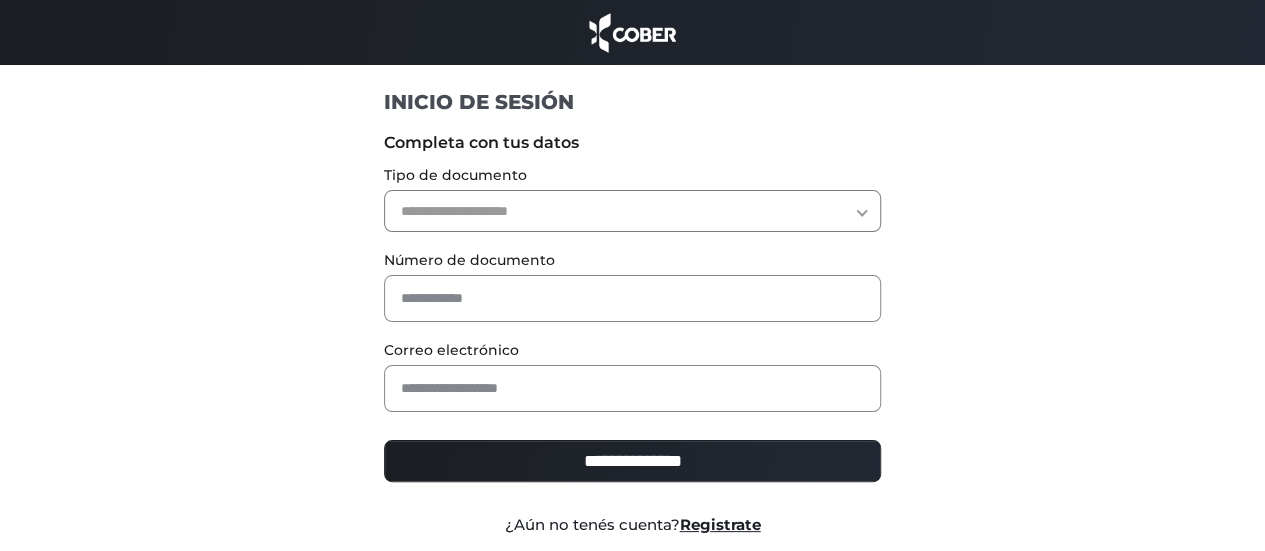 click on "**********" at bounding box center (632, 211) 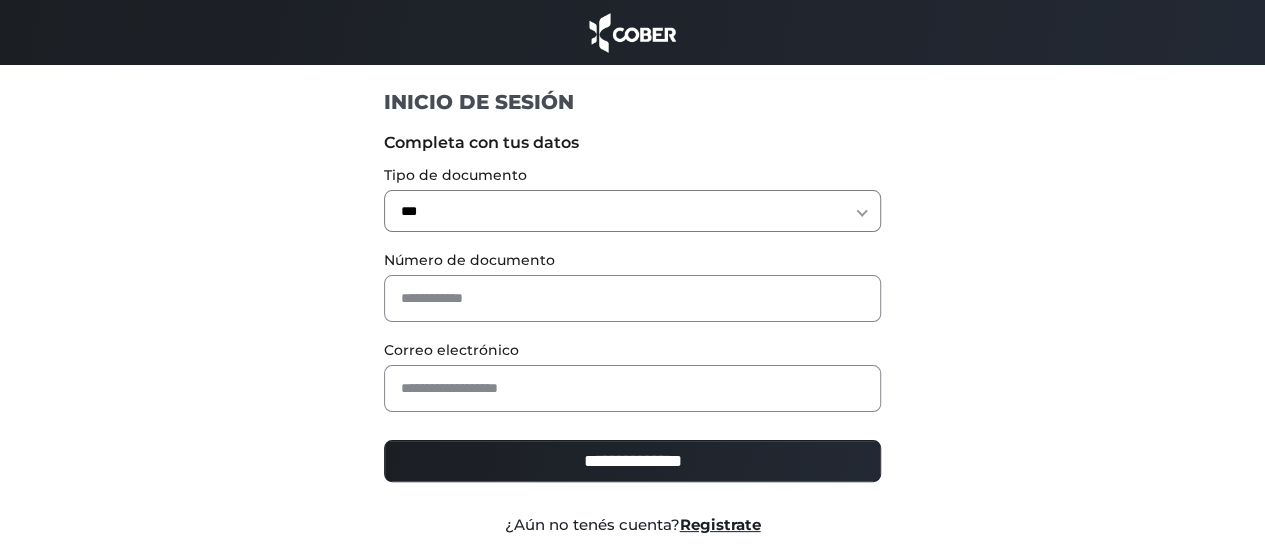 click on "**********" at bounding box center [632, 211] 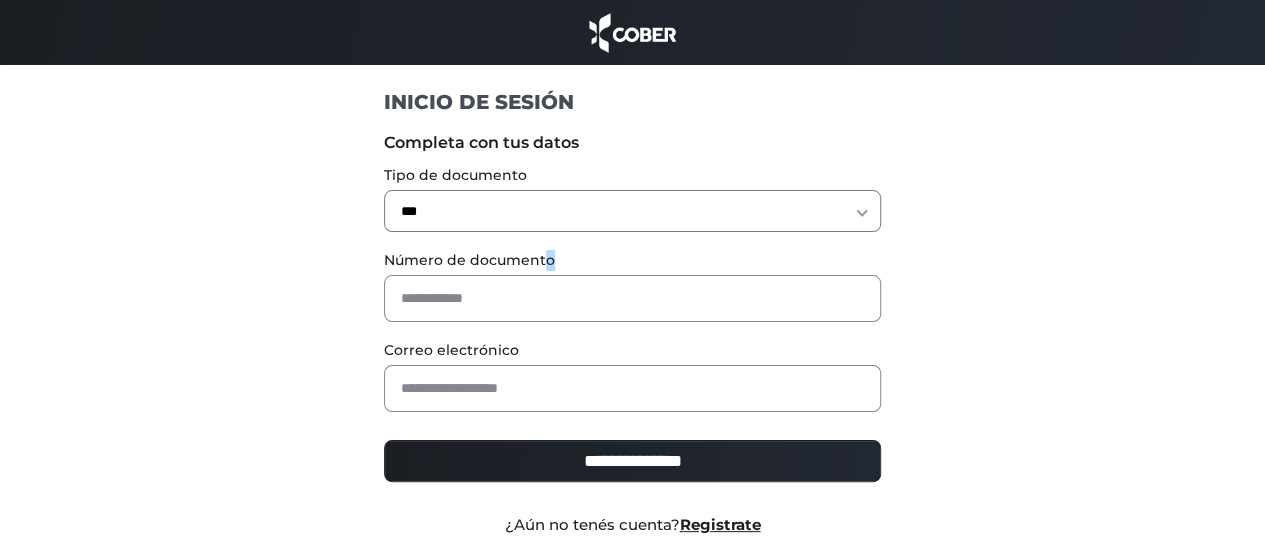 drag, startPoint x: 545, startPoint y: 270, endPoint x: 511, endPoint y: 305, distance: 48.79549 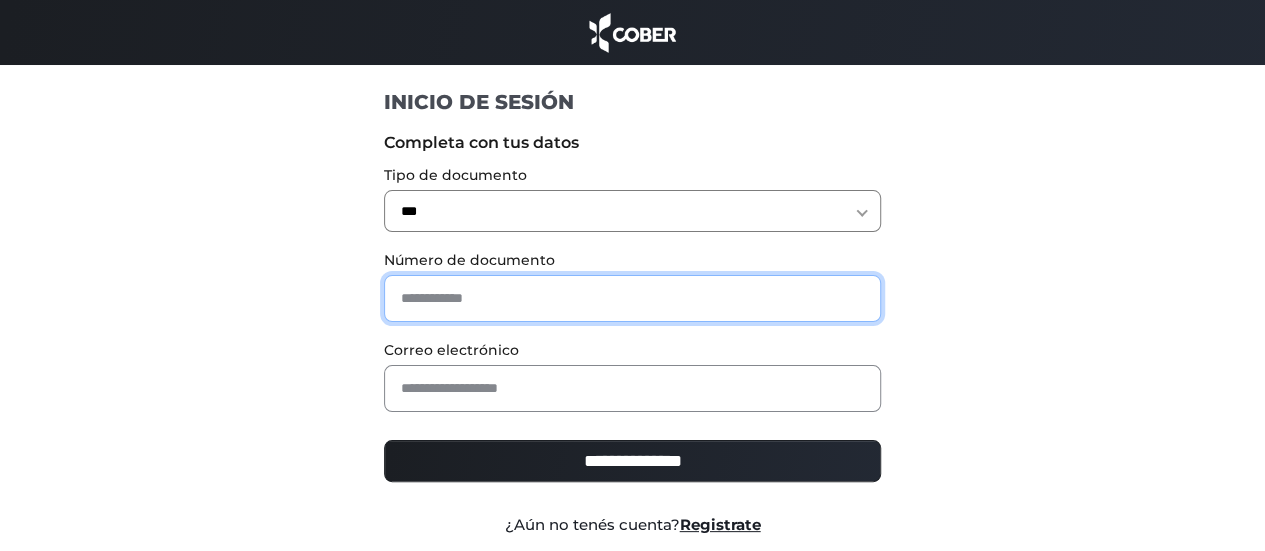 click at bounding box center (632, 298) 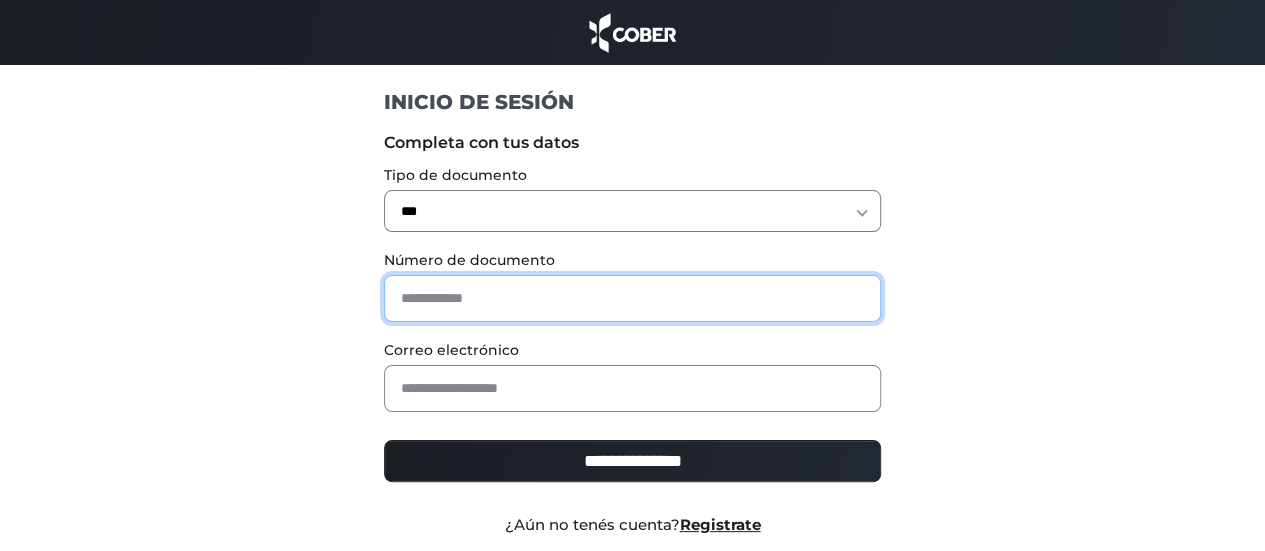 type on "*******" 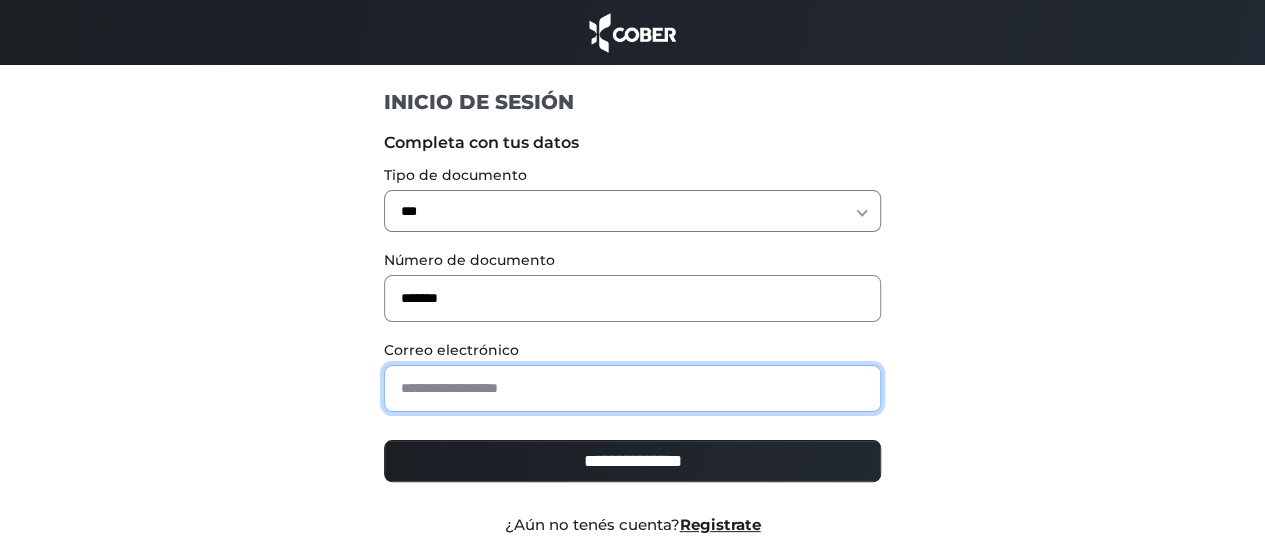 click at bounding box center (632, 388) 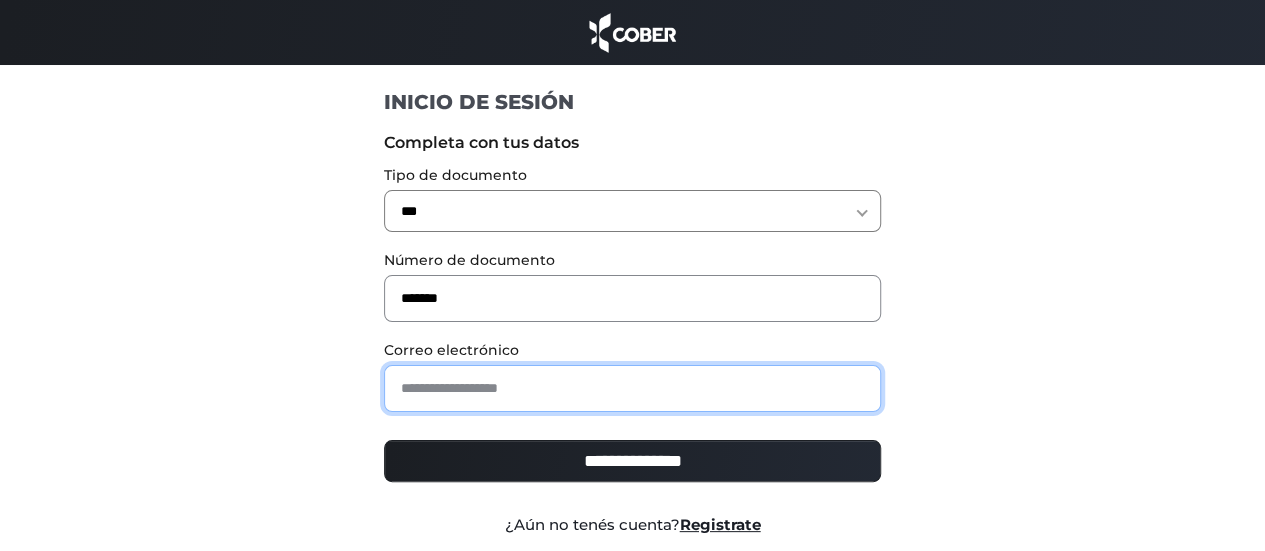 type on "**********" 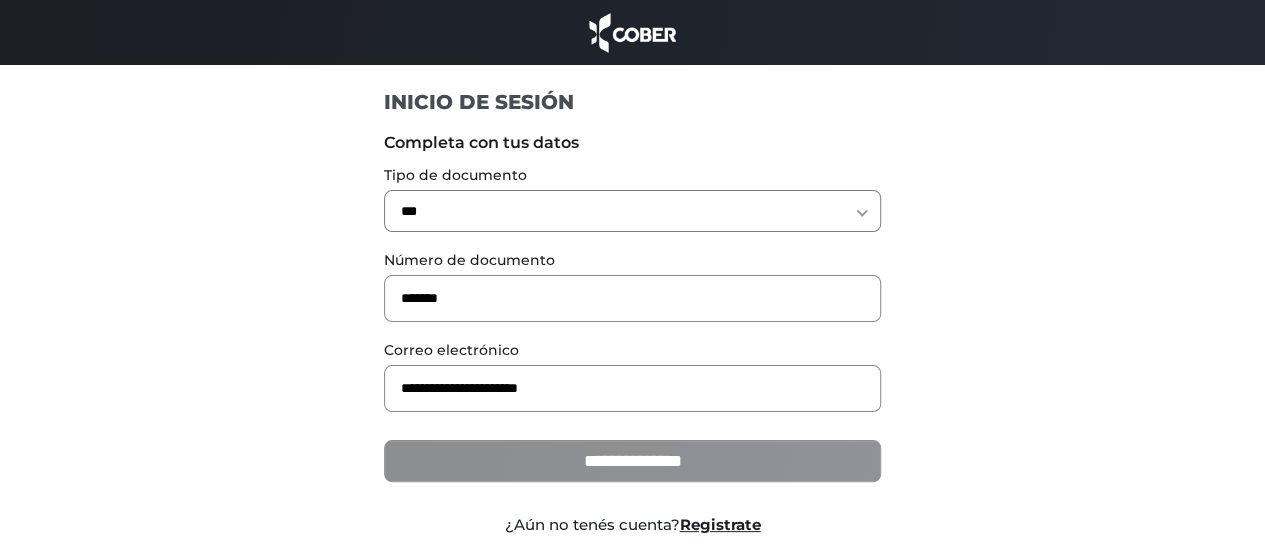 click on "**********" at bounding box center [632, 461] 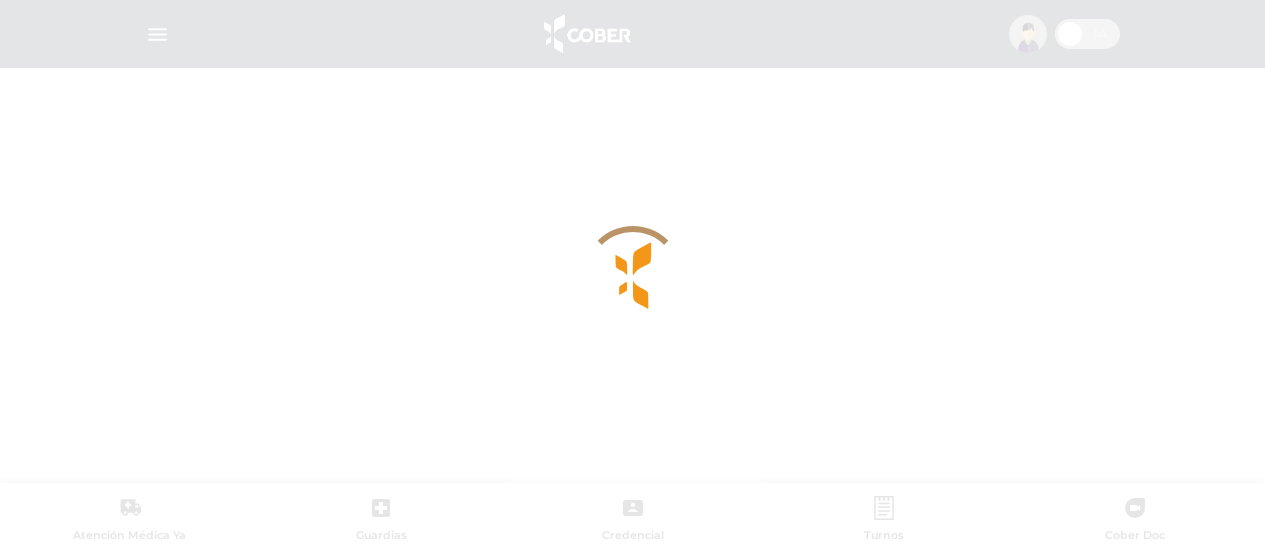 scroll, scrollTop: 0, scrollLeft: 0, axis: both 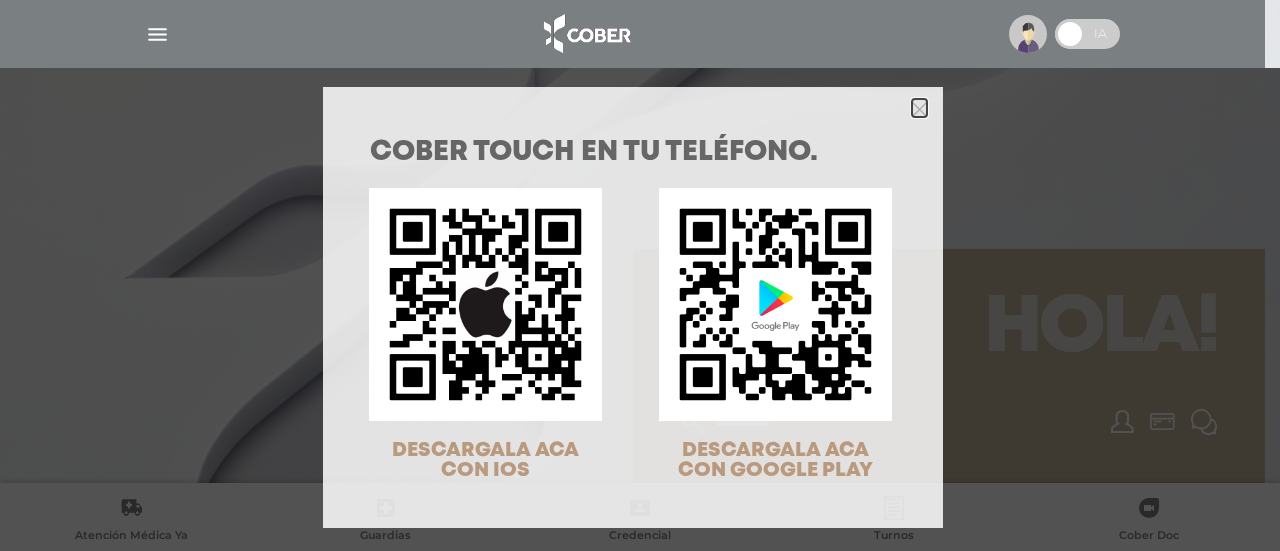 click 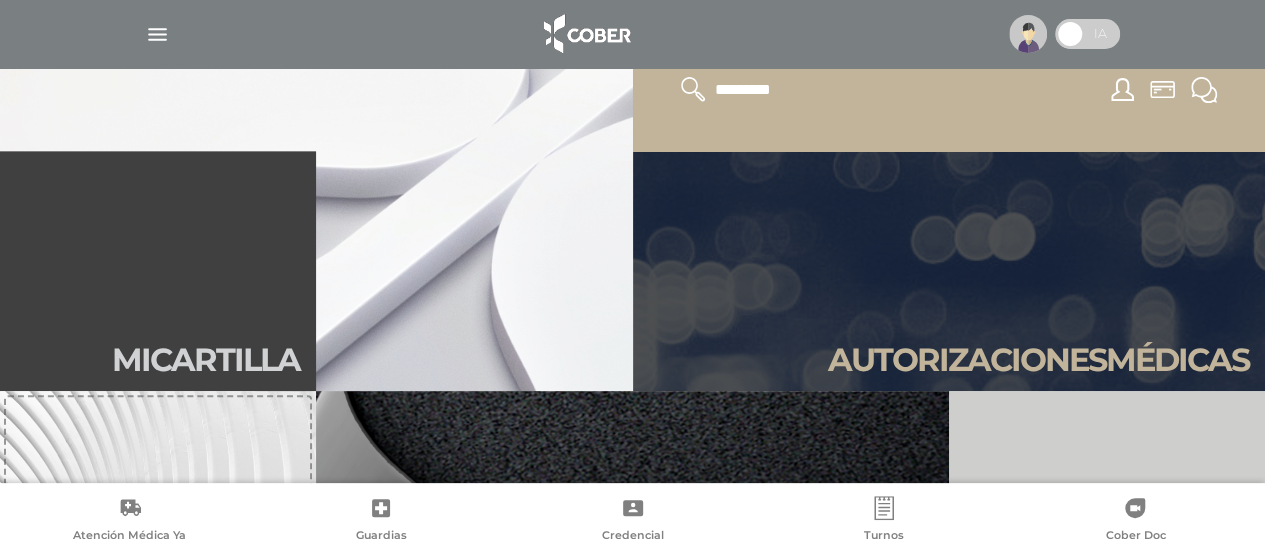 scroll, scrollTop: 355, scrollLeft: 0, axis: vertical 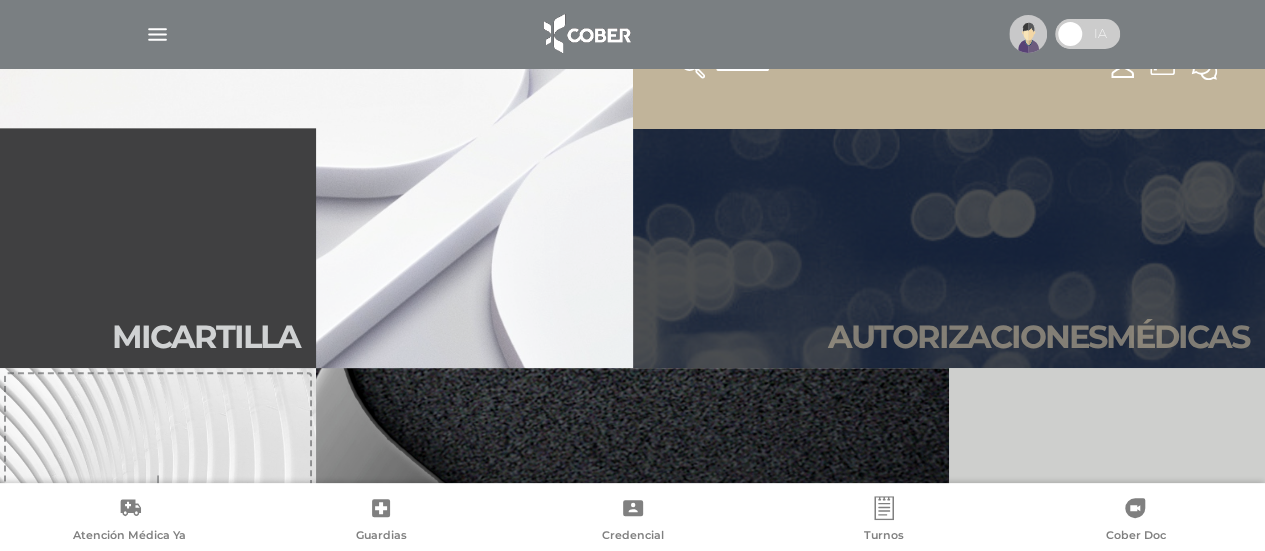 click on "Autori zaciones  médicas" at bounding box center [1038, 337] 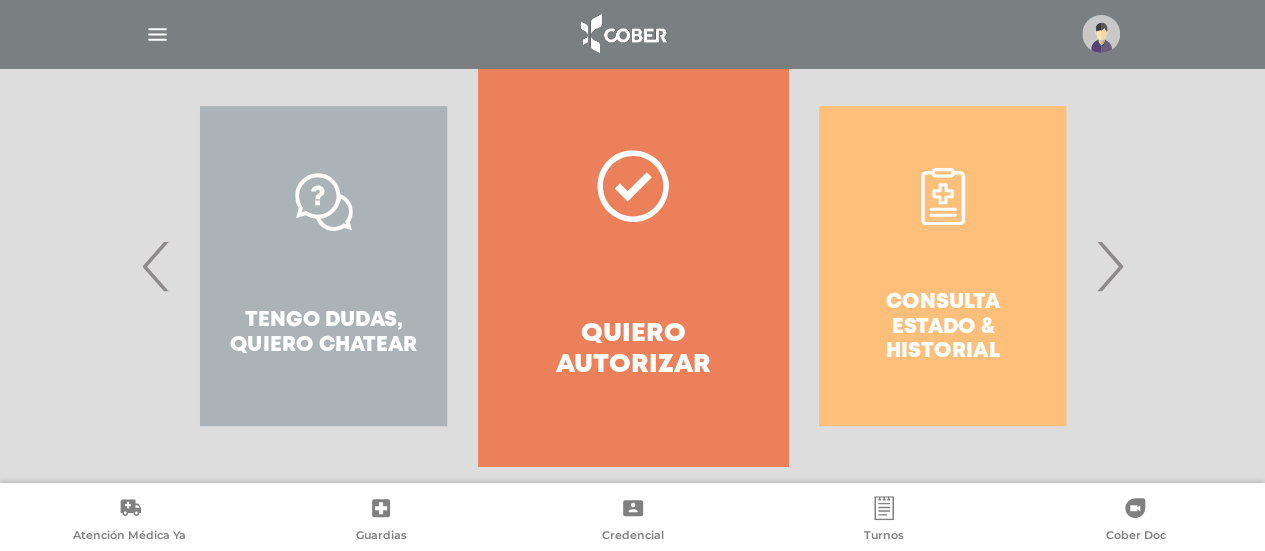 scroll, scrollTop: 436, scrollLeft: 0, axis: vertical 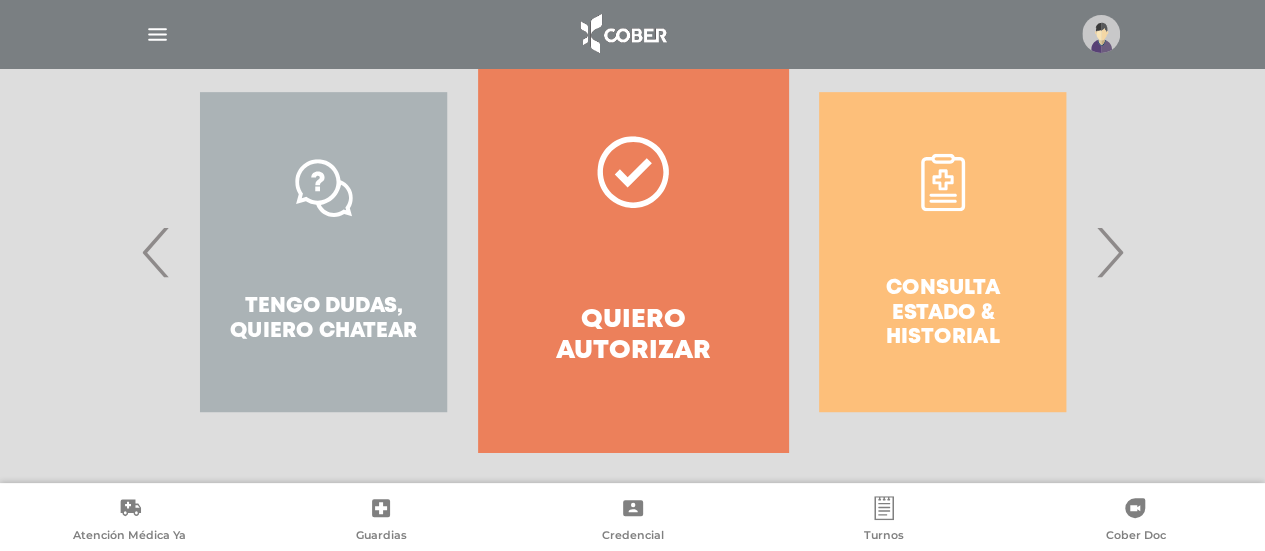 click on "Quiero autorizar" at bounding box center (632, 252) 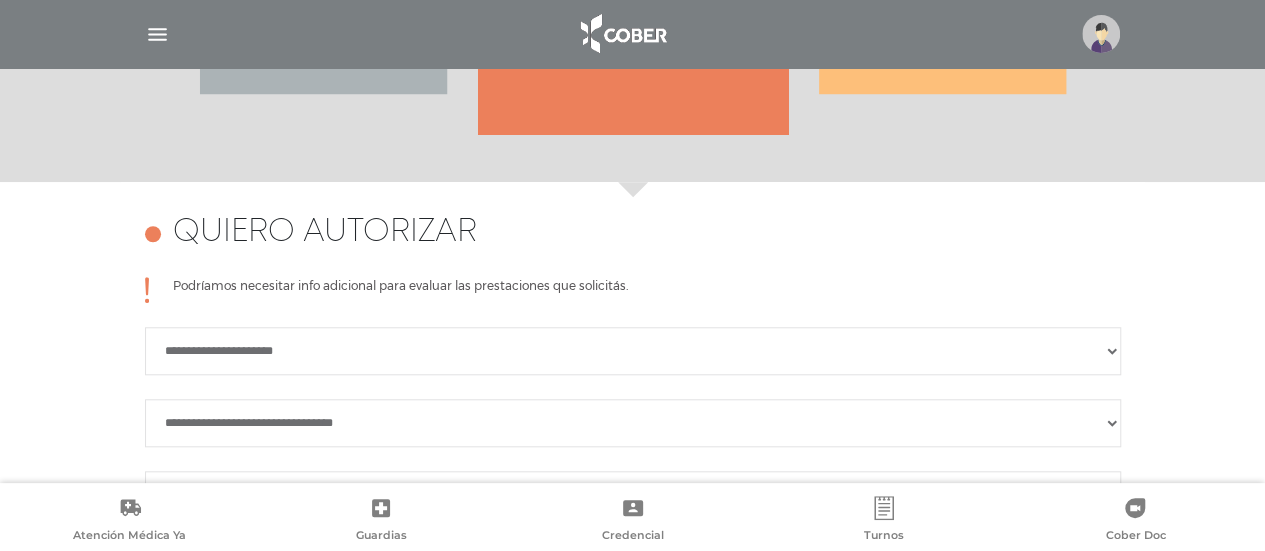 scroll, scrollTop: 888, scrollLeft: 0, axis: vertical 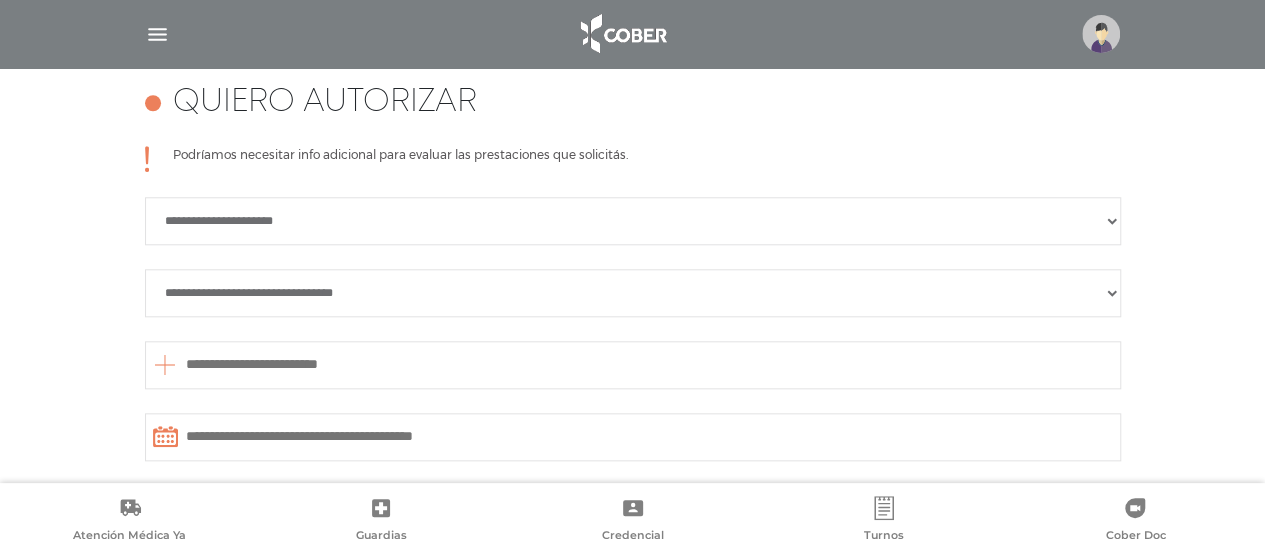 click on "**********" at bounding box center [633, 221] 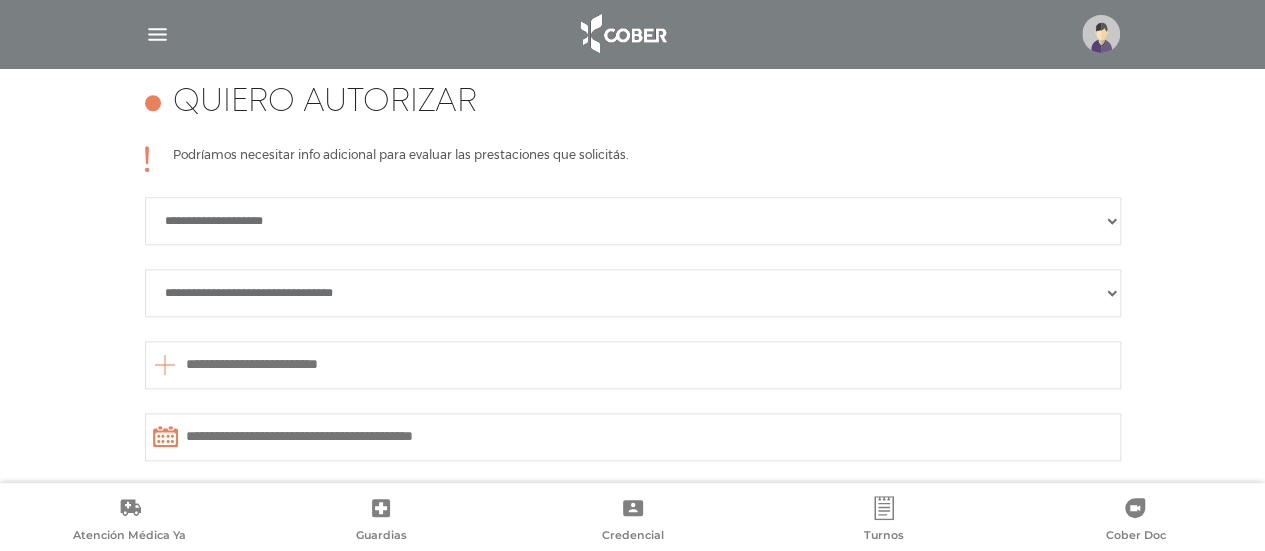 click on "**********" at bounding box center (633, 221) 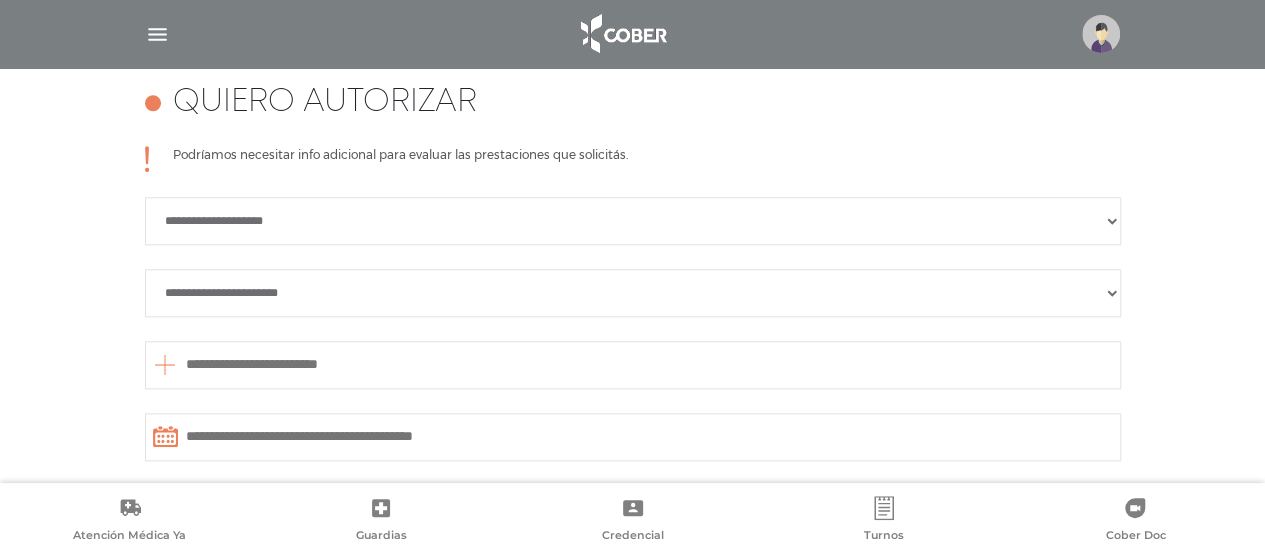 click on "**********" at bounding box center (633, 293) 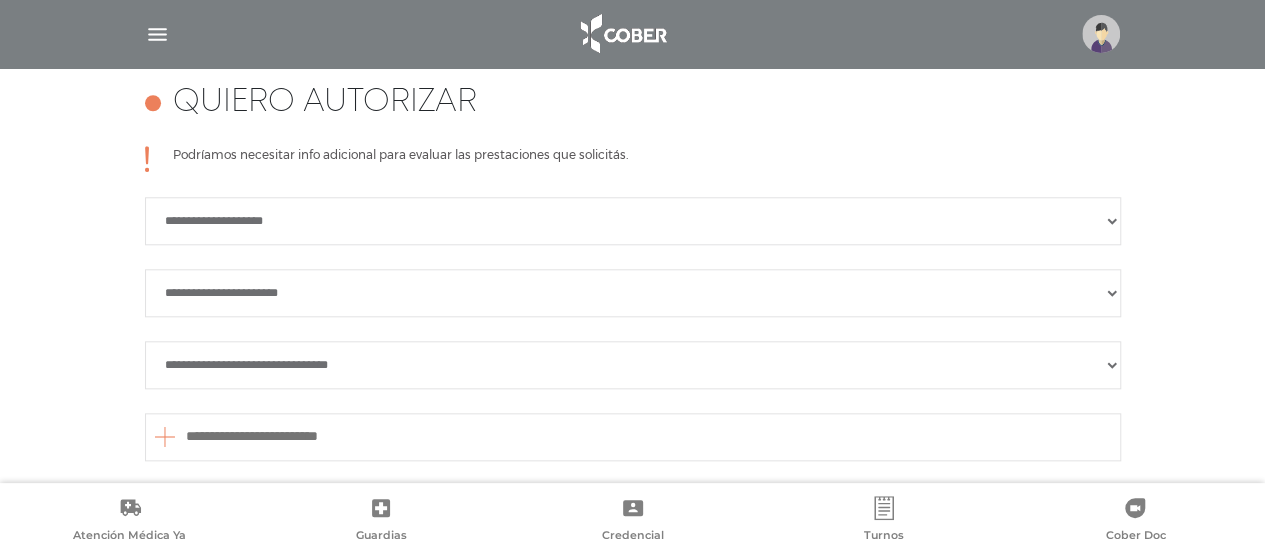 click on "**********" at bounding box center (633, 365) 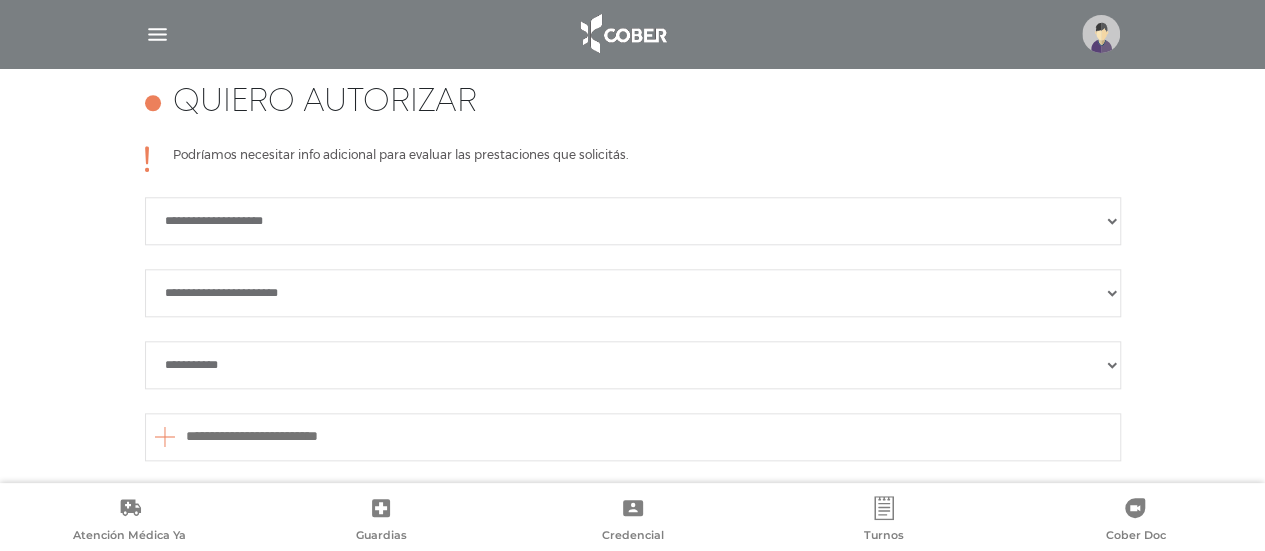 click on "**********" at bounding box center (633, 365) 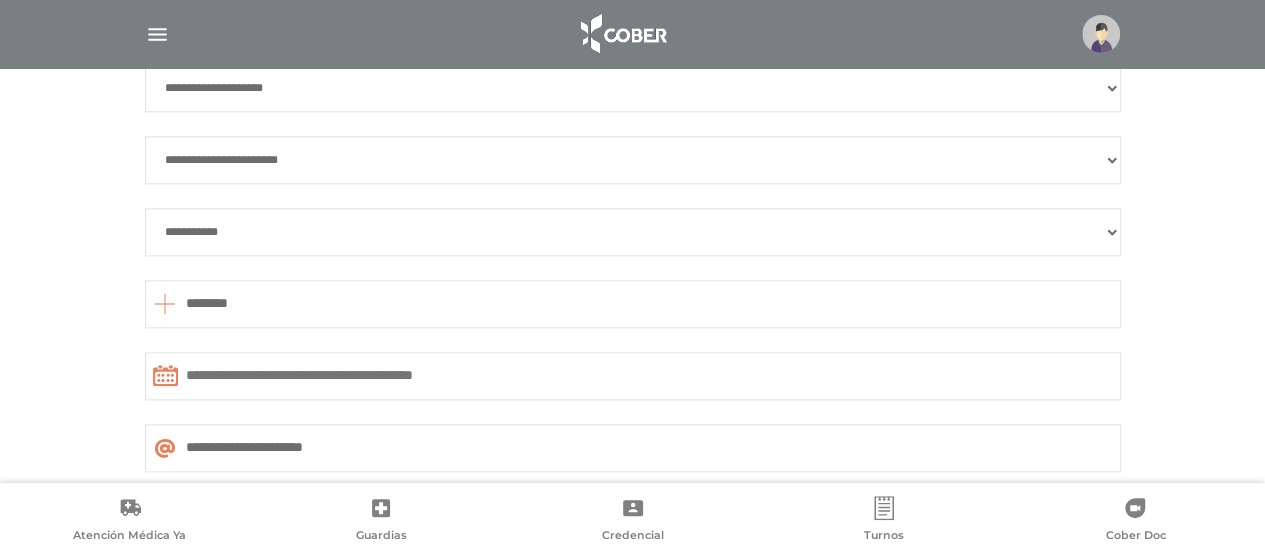 scroll, scrollTop: 1061, scrollLeft: 0, axis: vertical 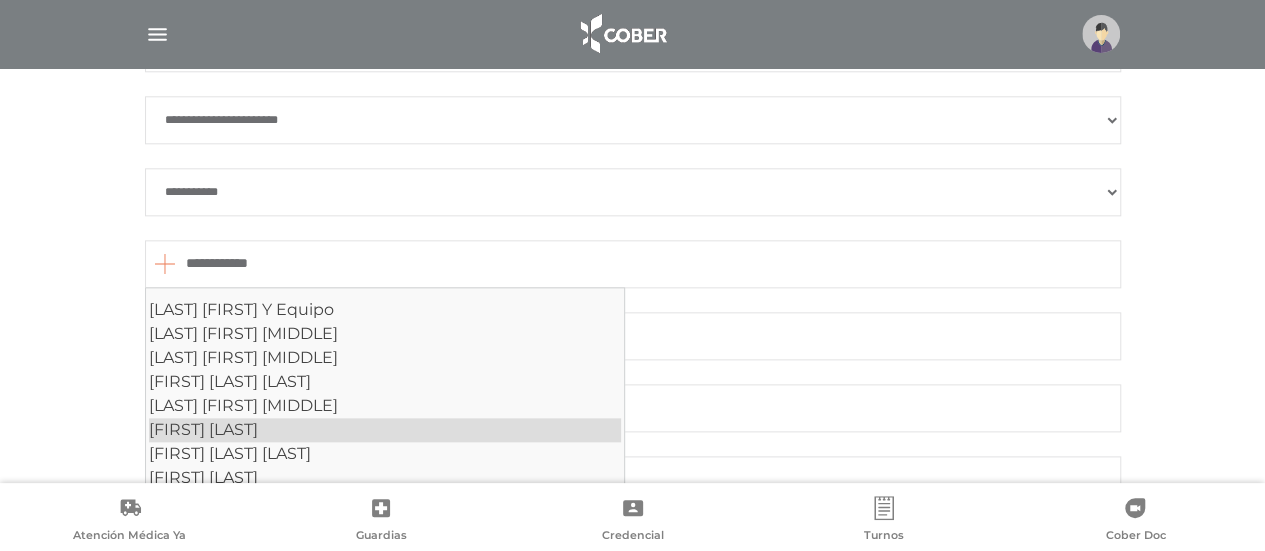 click on "[FIRST] [LAST]" at bounding box center (385, 430) 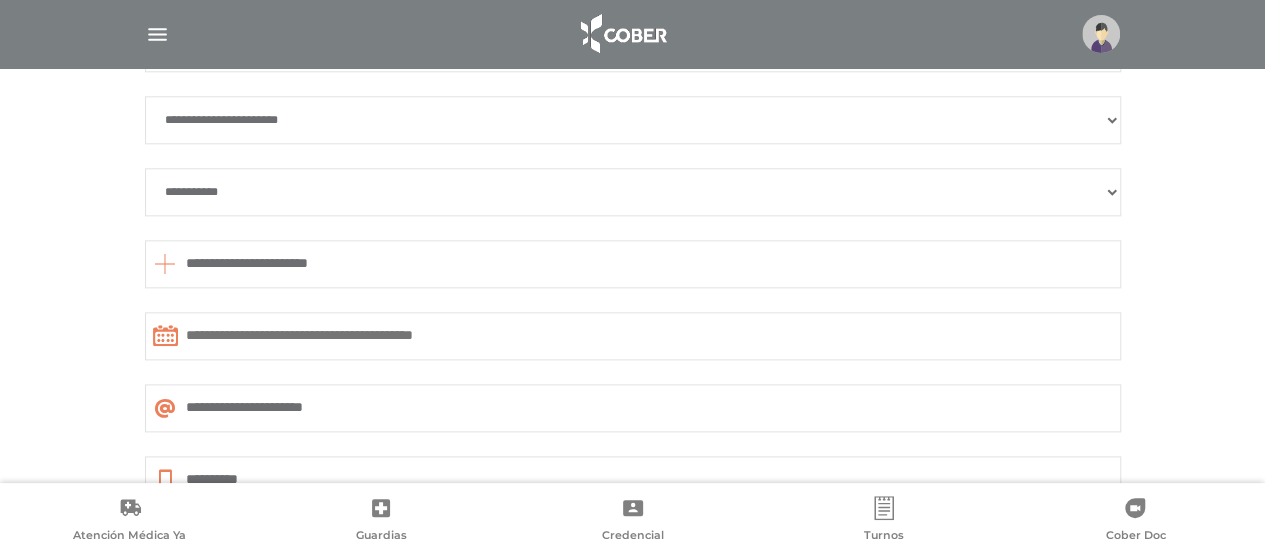 type on "**********" 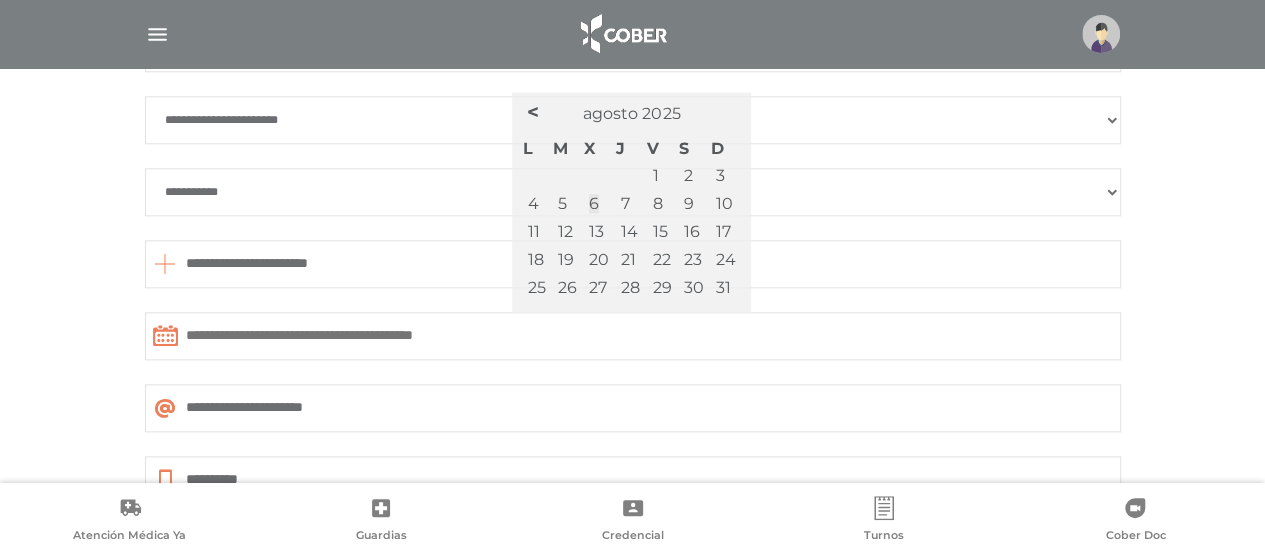 click at bounding box center [633, 336] 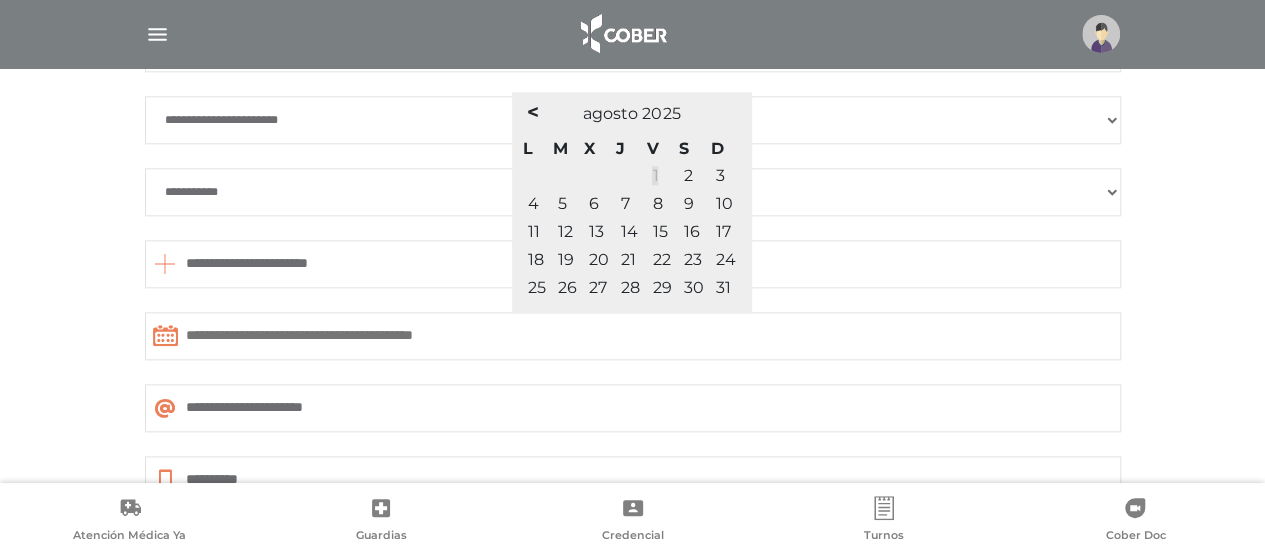 click on "1" at bounding box center (655, 175) 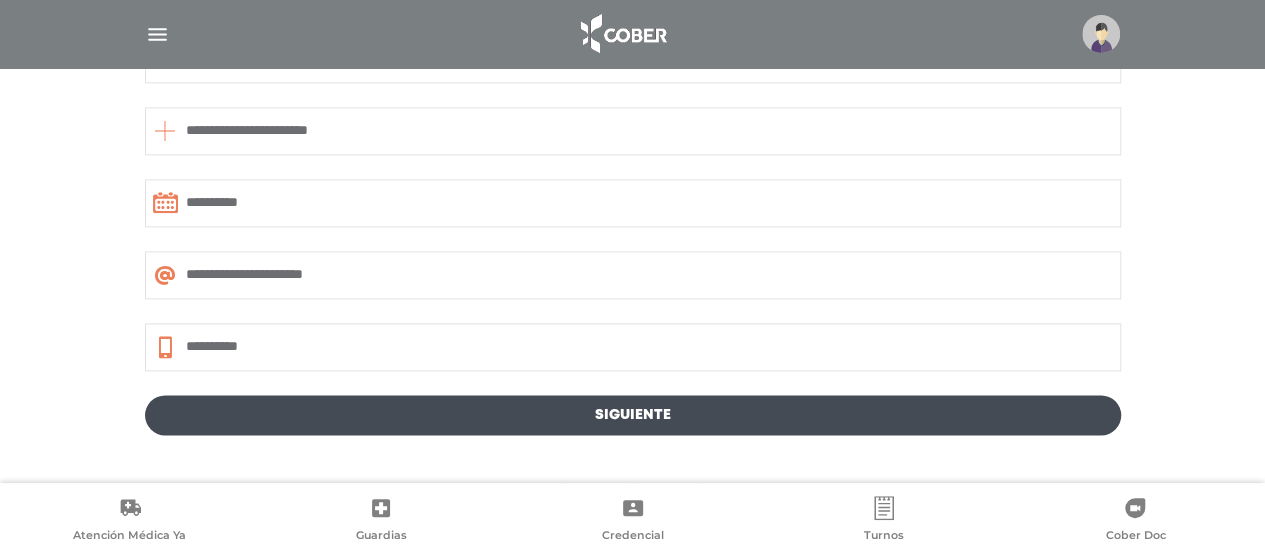 scroll, scrollTop: 1249, scrollLeft: 0, axis: vertical 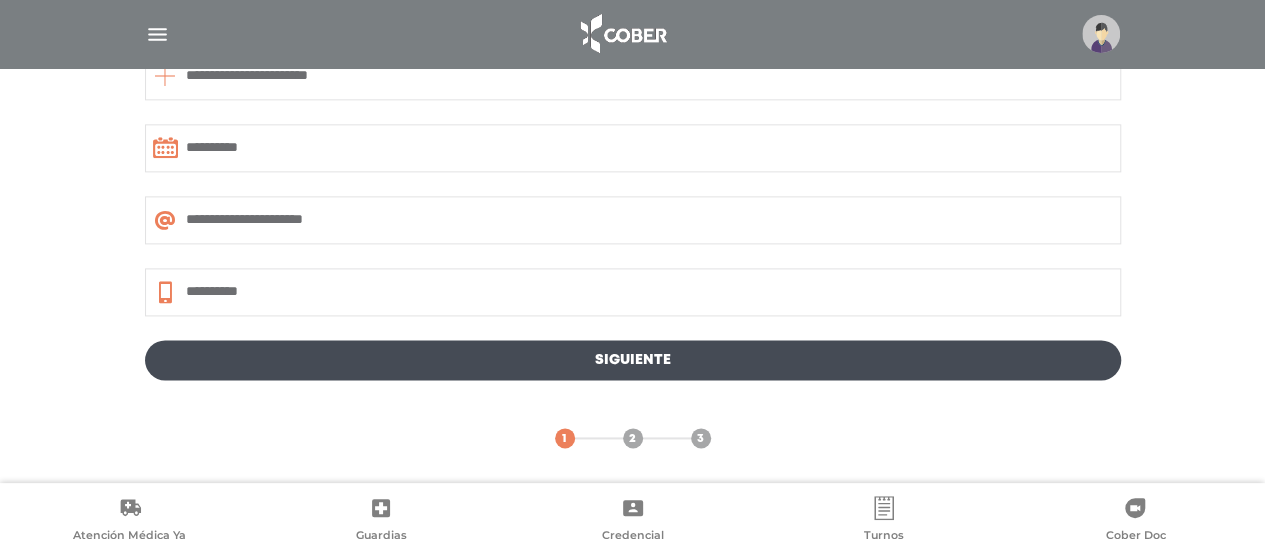 click on "Siguiente" at bounding box center (633, 360) 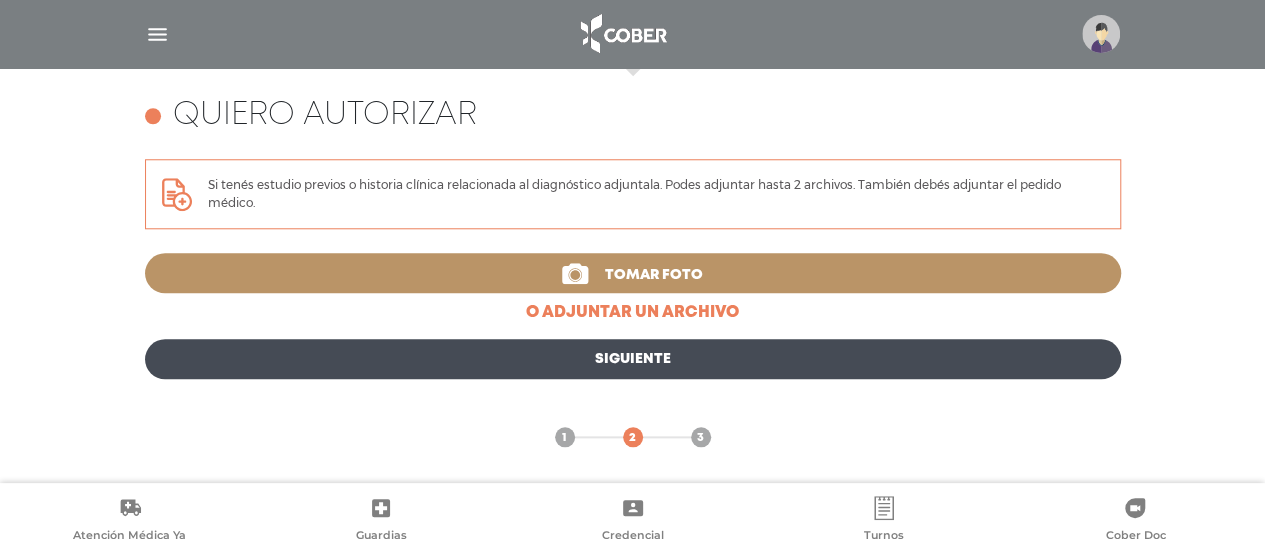 scroll, scrollTop: 874, scrollLeft: 0, axis: vertical 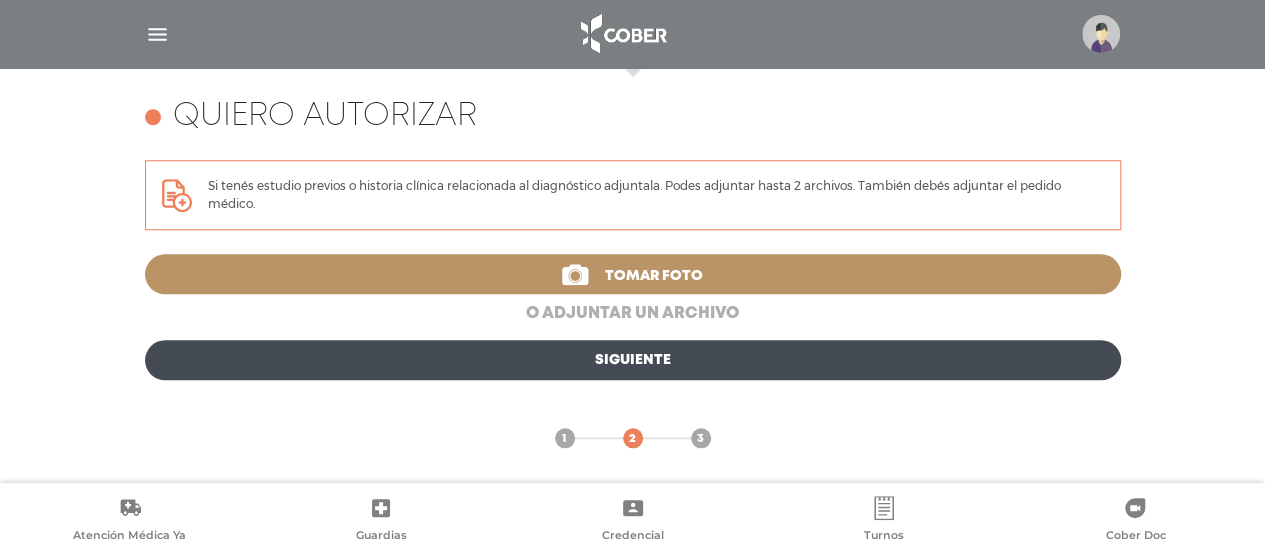 click on "o adjuntar un archivo" at bounding box center (633, 314) 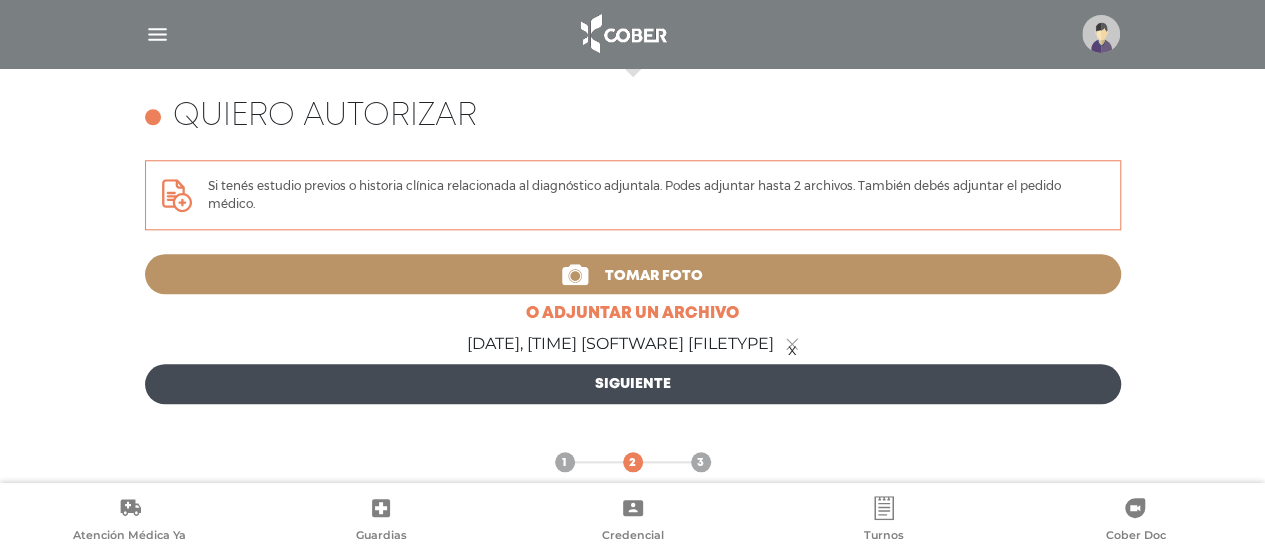 click on "Siguiente" at bounding box center (633, 384) 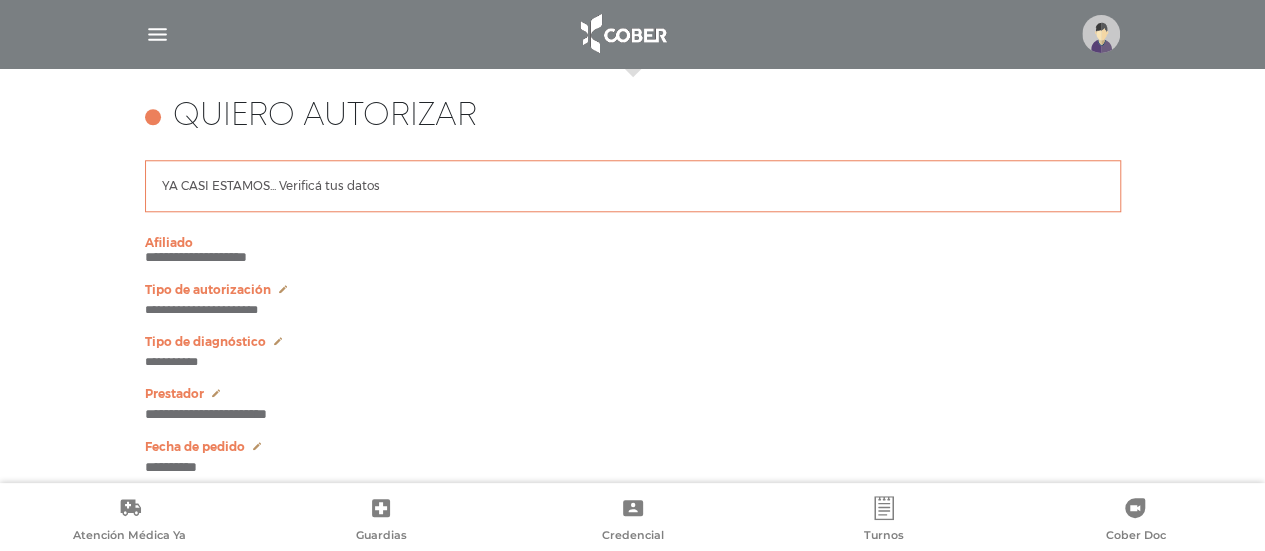 type on "[MASKED]" 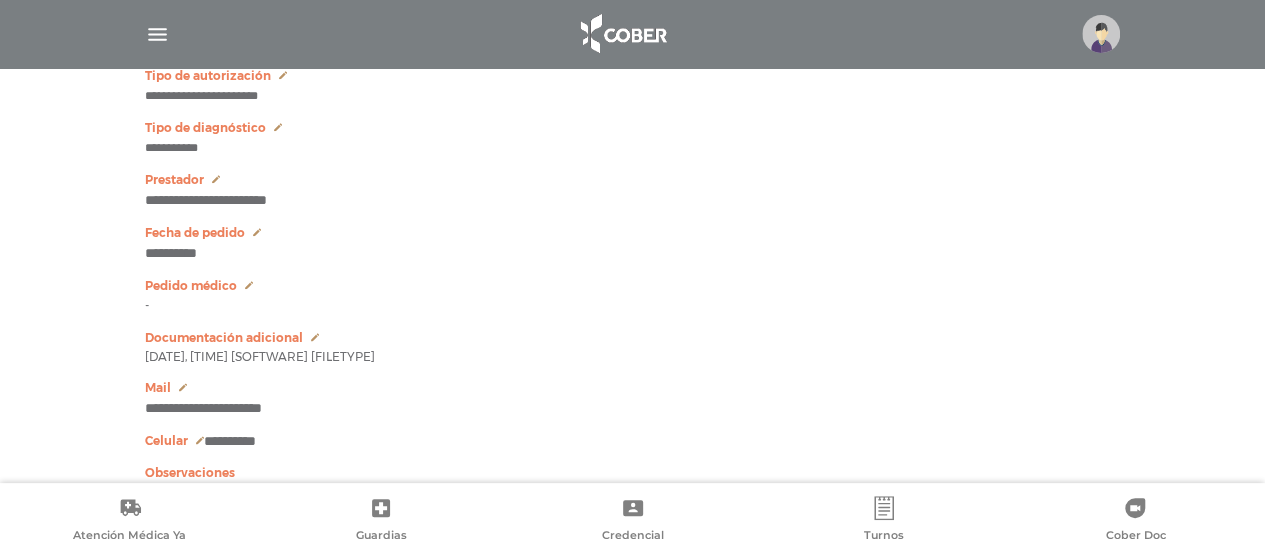 scroll, scrollTop: 1181, scrollLeft: 0, axis: vertical 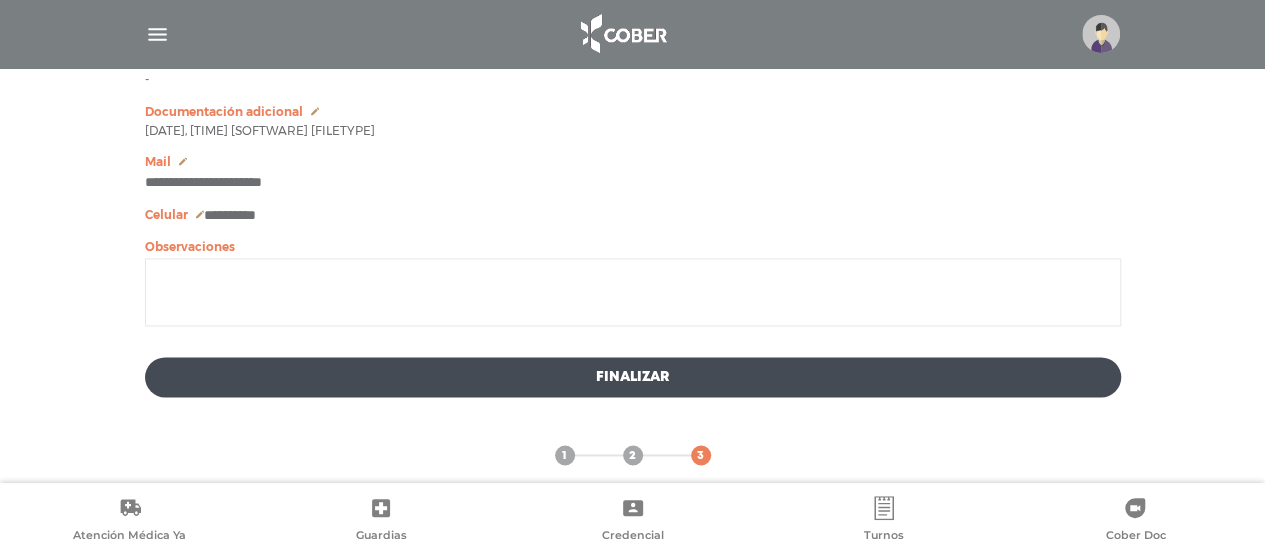 click on "Finalizar" at bounding box center [633, 377] 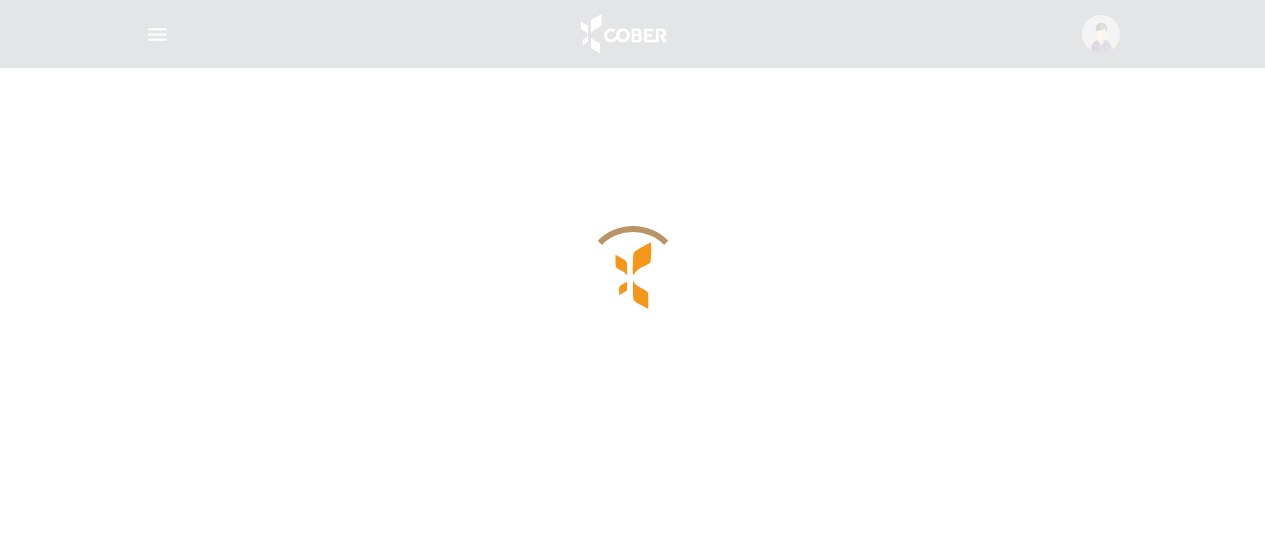 scroll, scrollTop: 0, scrollLeft: 0, axis: both 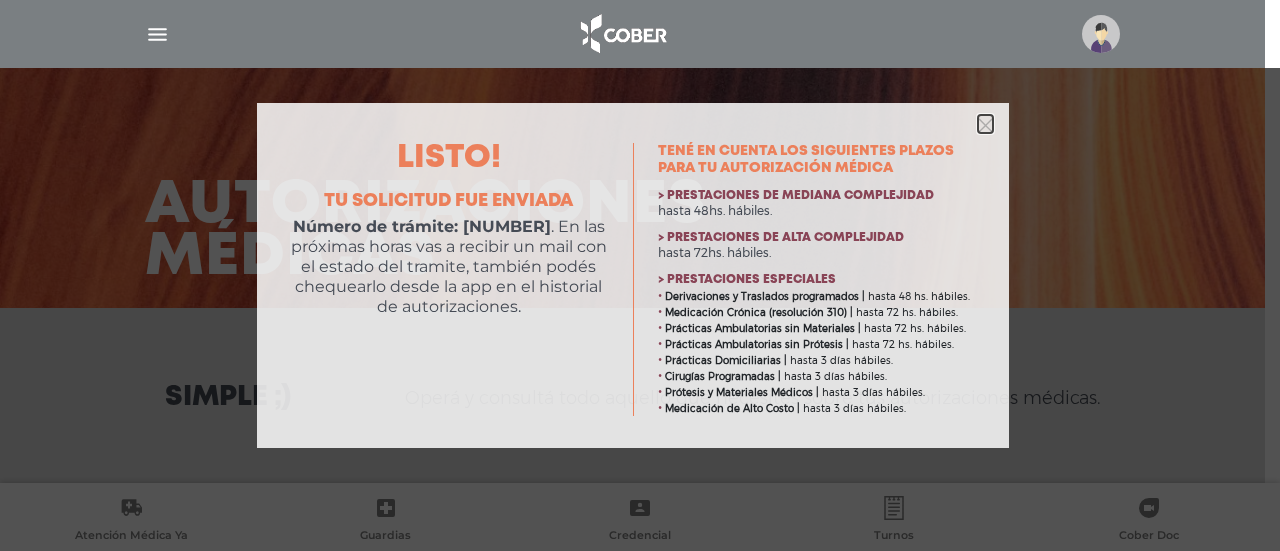 click 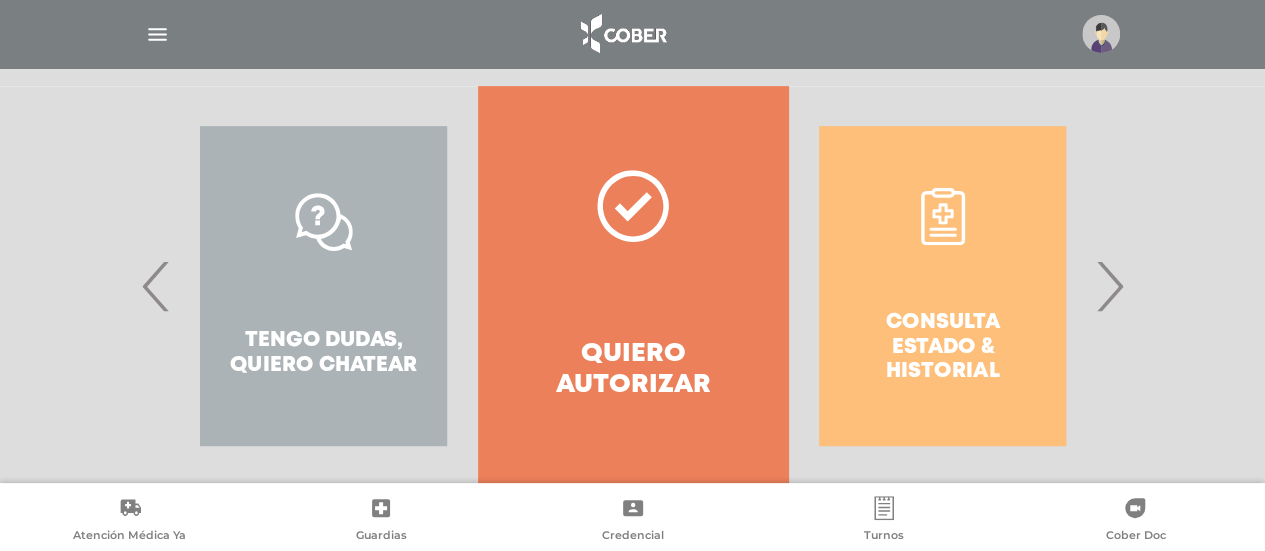 scroll, scrollTop: 409, scrollLeft: 0, axis: vertical 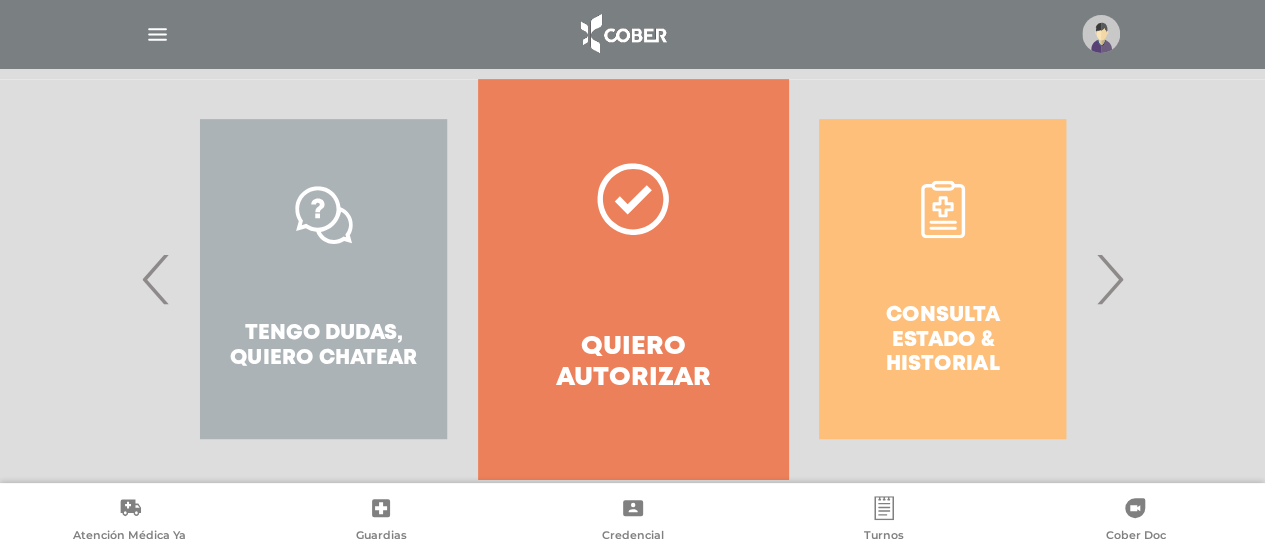 click on "Consulta estado & historial" at bounding box center [942, 279] 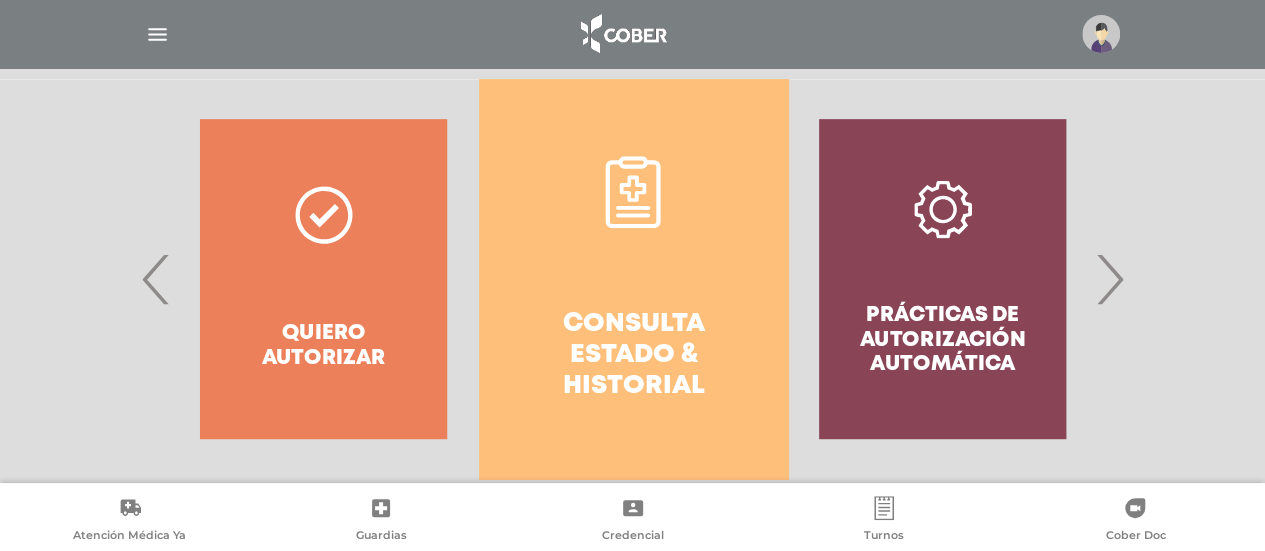 click on "Consulta estado & historial" at bounding box center [633, 356] 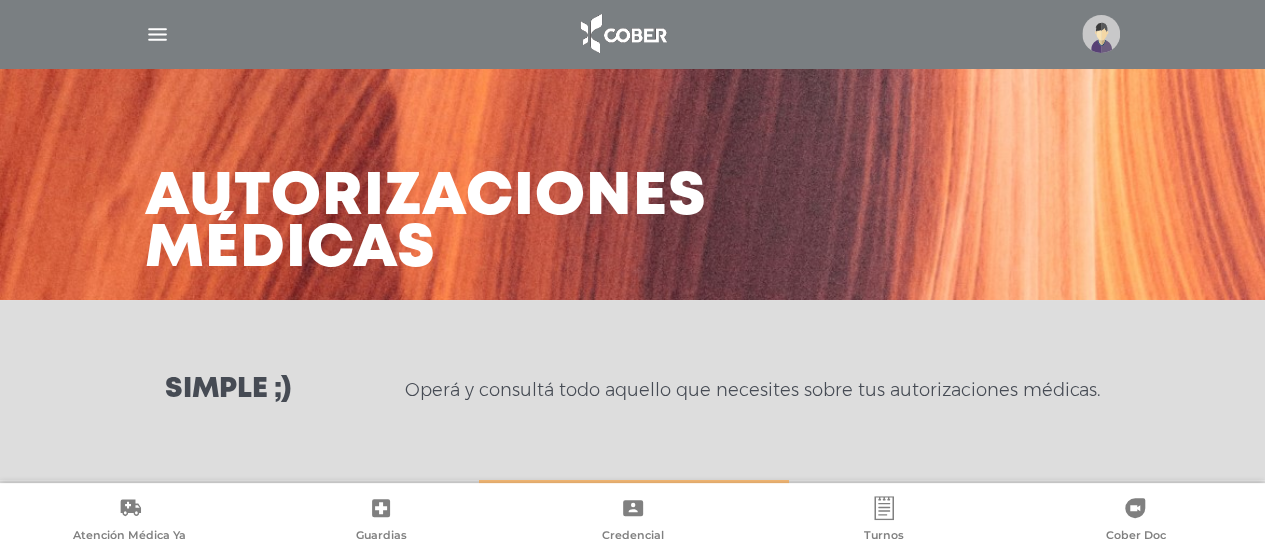 scroll, scrollTop: 0, scrollLeft: 0, axis: both 